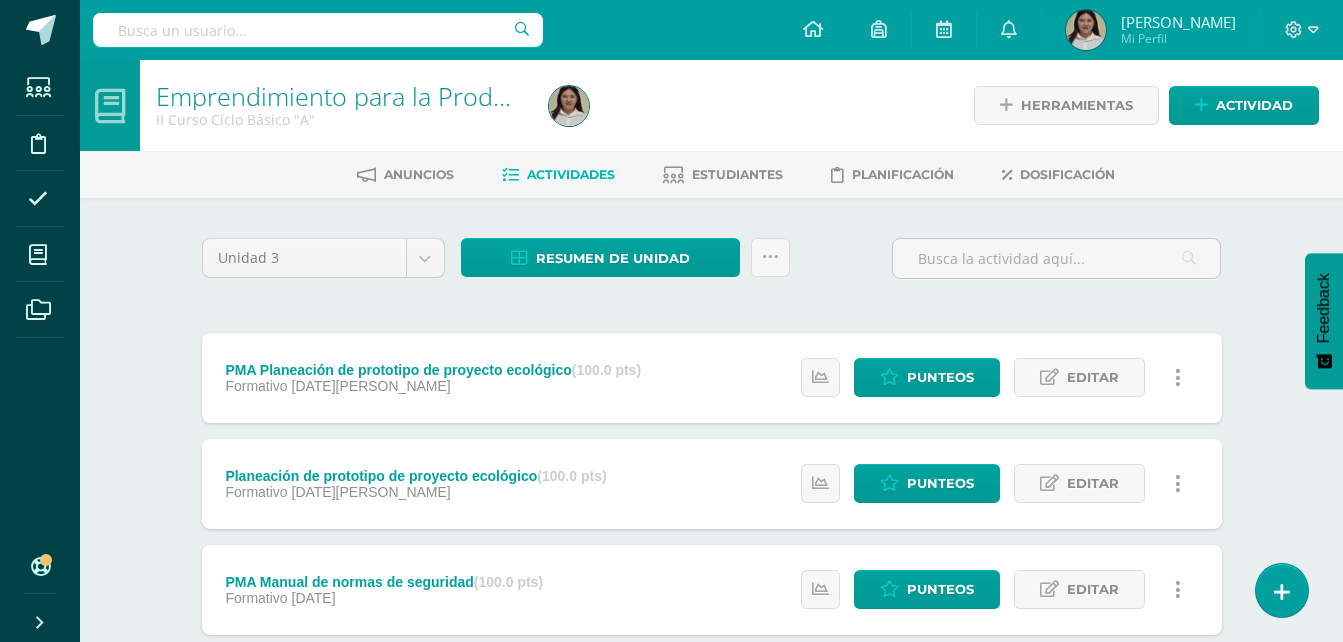 scroll, scrollTop: 0, scrollLeft: 0, axis: both 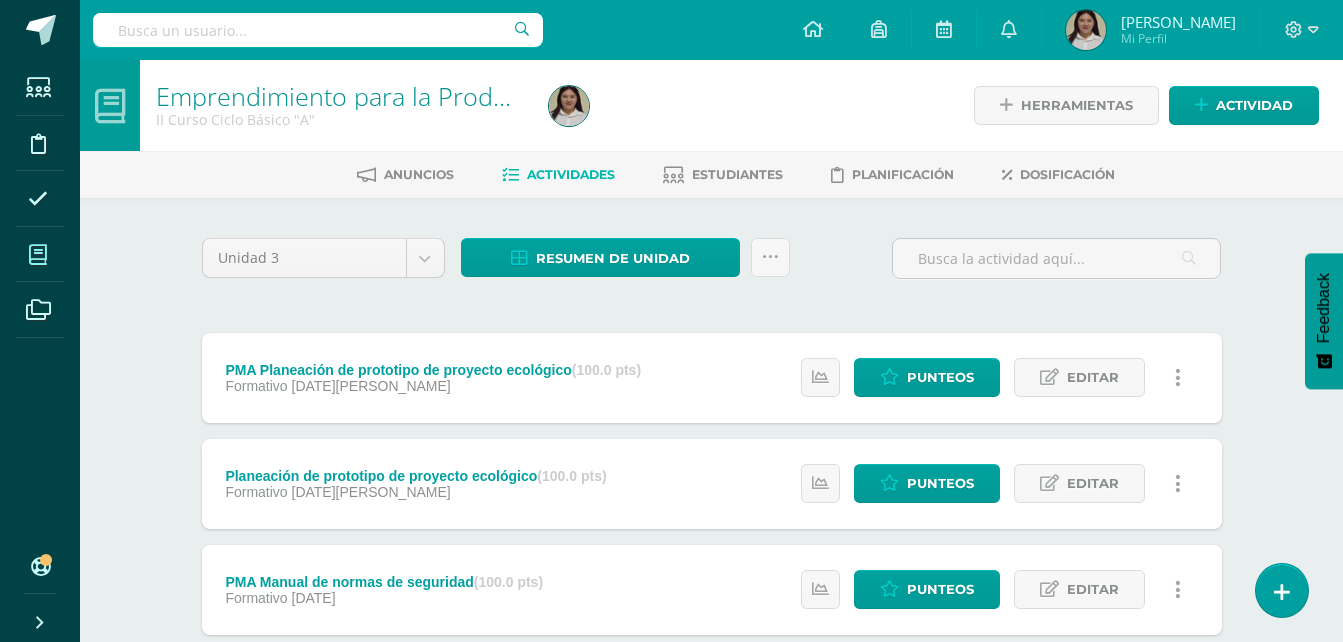 click at bounding box center (38, 255) 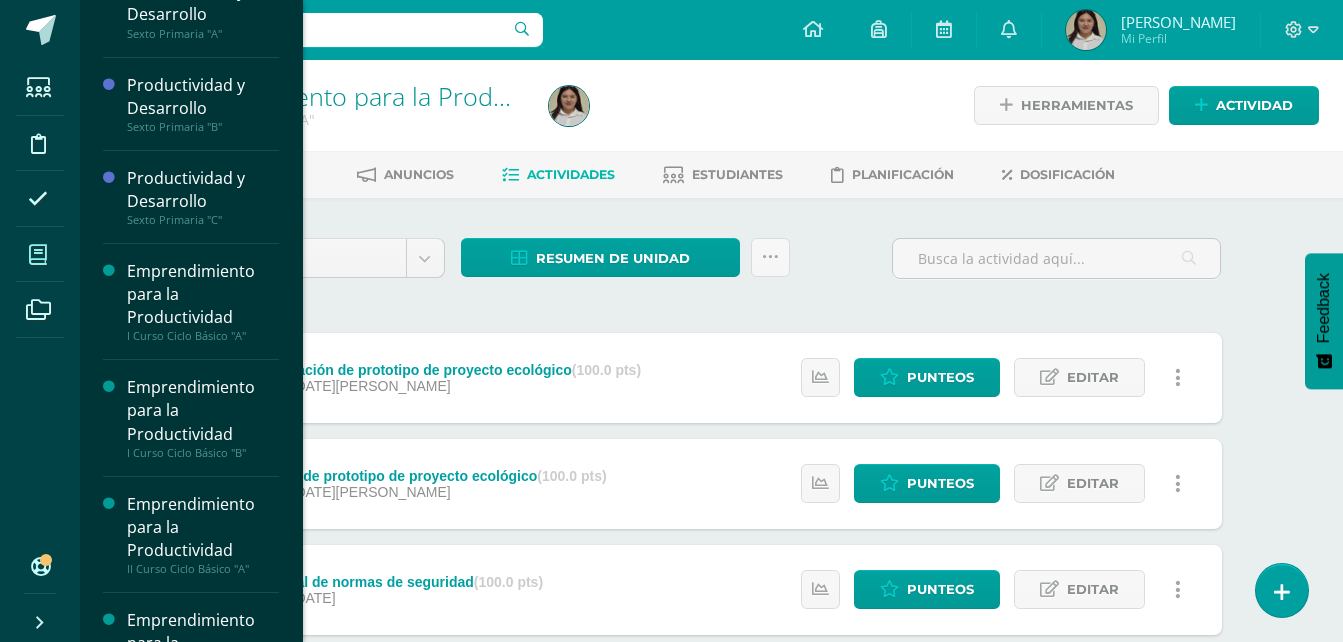 scroll, scrollTop: 895, scrollLeft: 0, axis: vertical 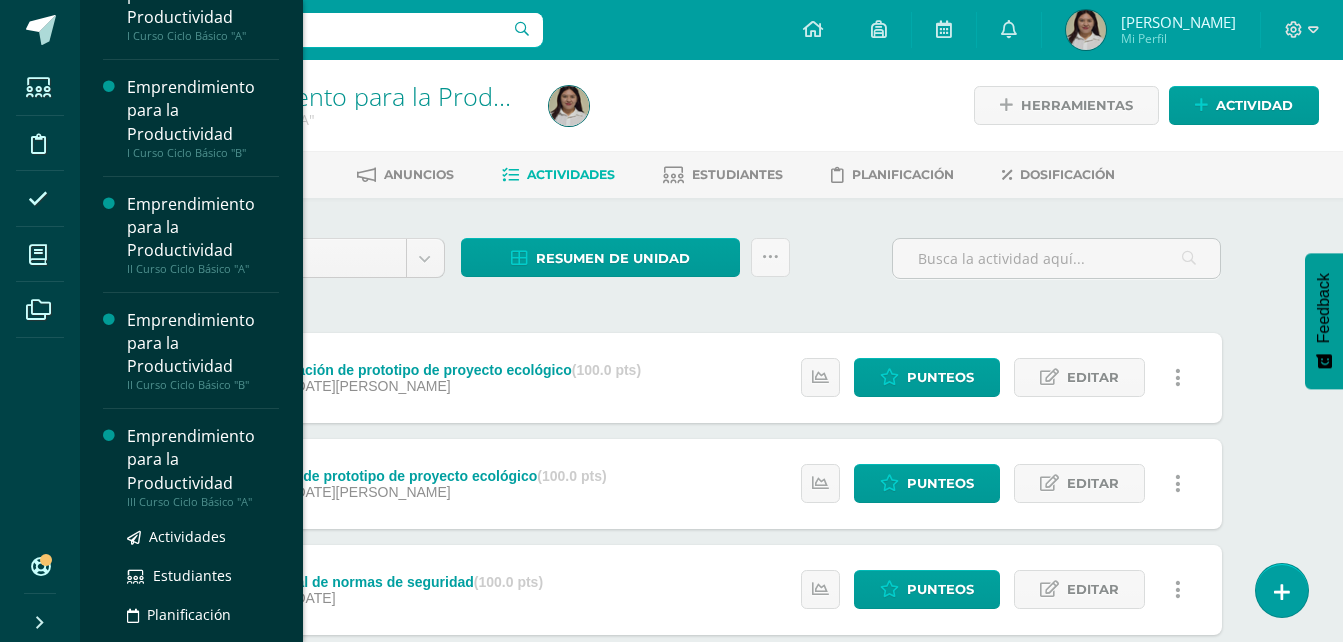 click on "III Curso
Ciclo Básico
"A"" at bounding box center (203, 502) 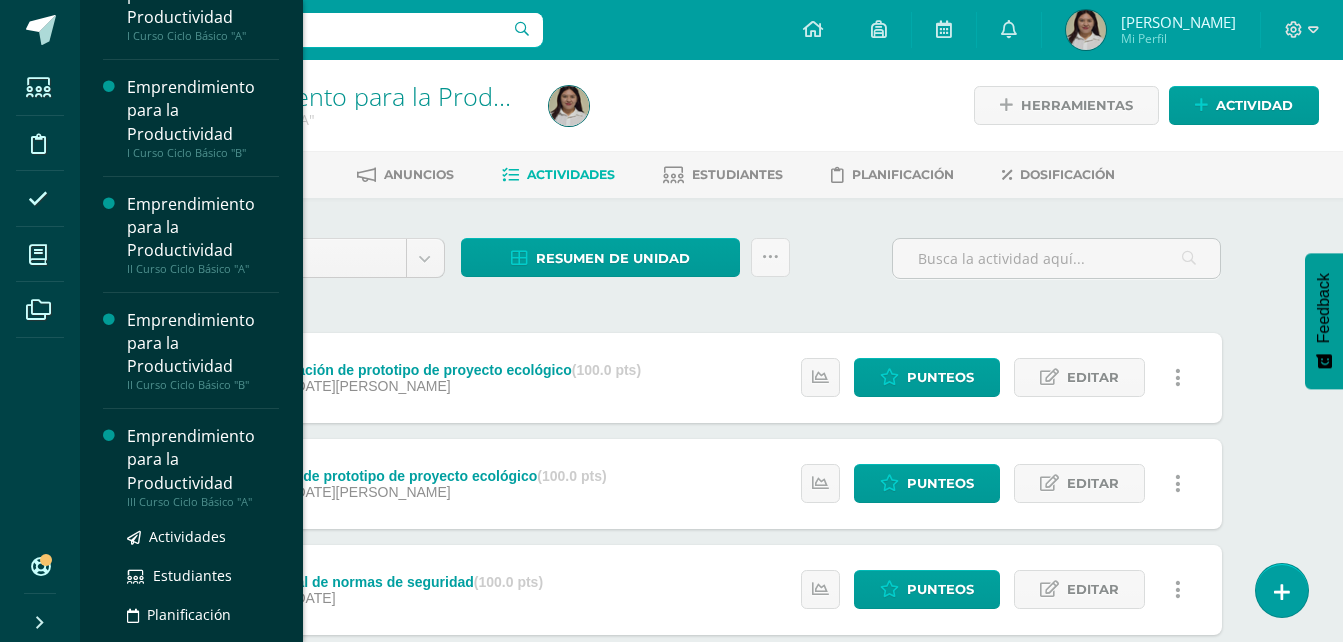 click on "Emprendimiento para la Productividad" at bounding box center (203, 459) 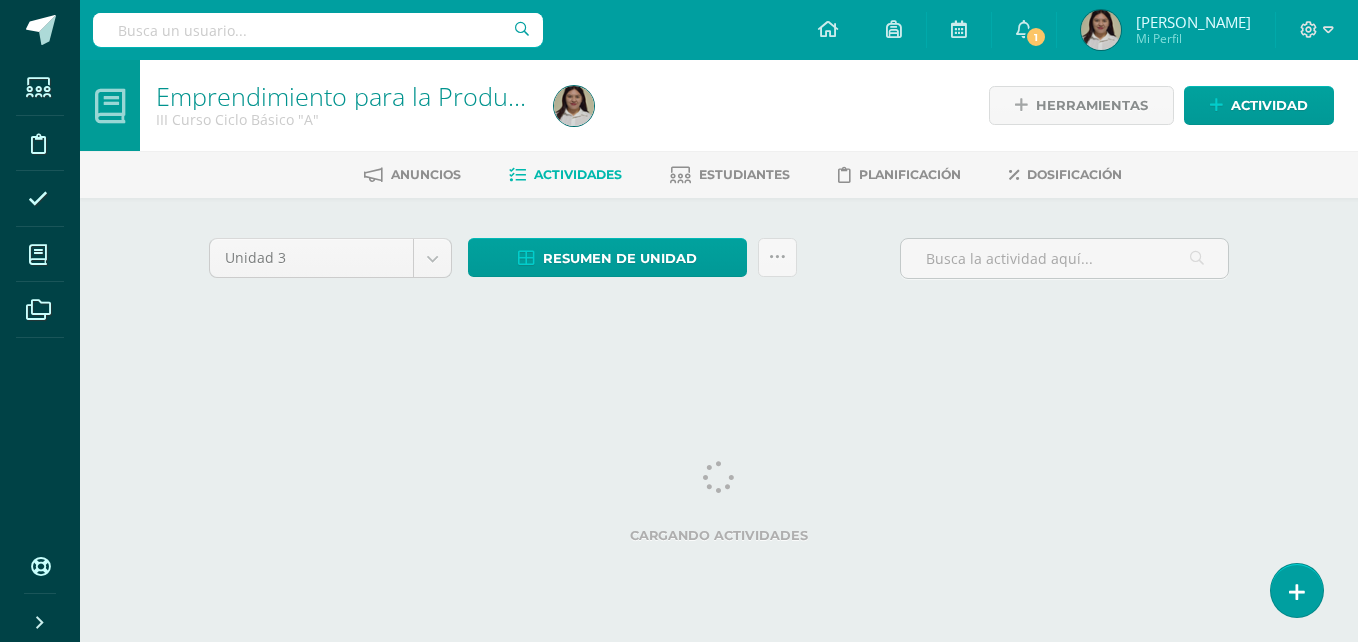 scroll, scrollTop: 0, scrollLeft: 0, axis: both 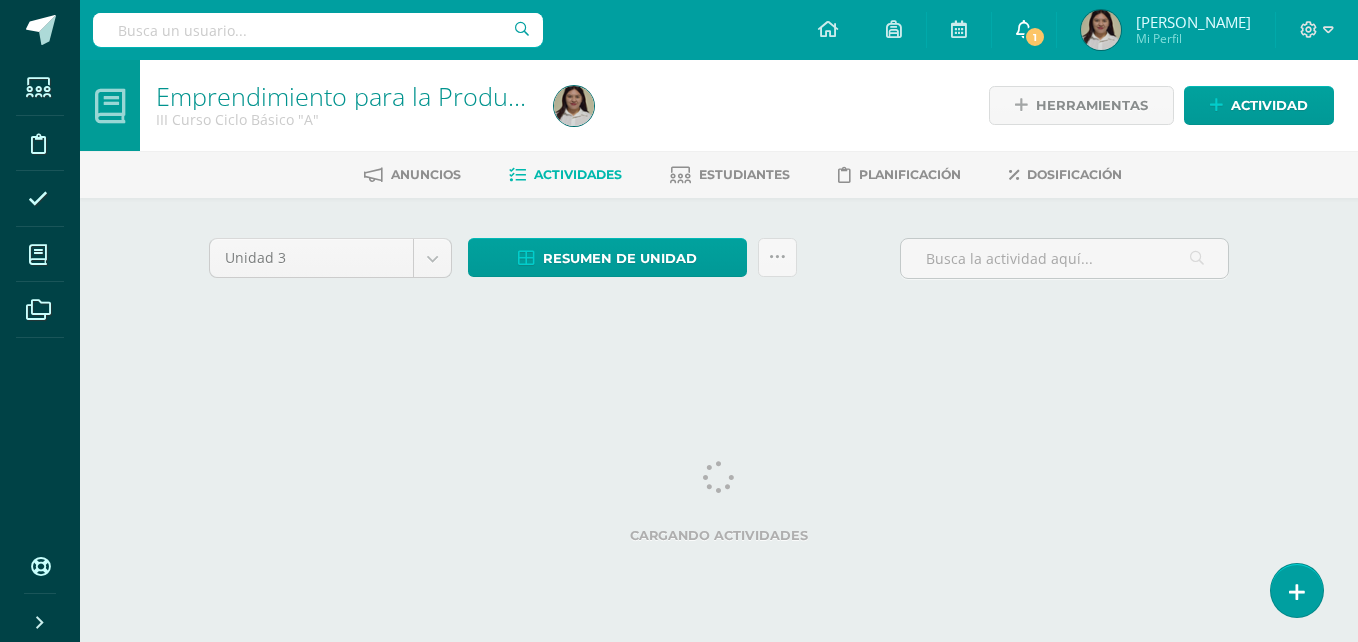 click on "1" at bounding box center [1024, 30] 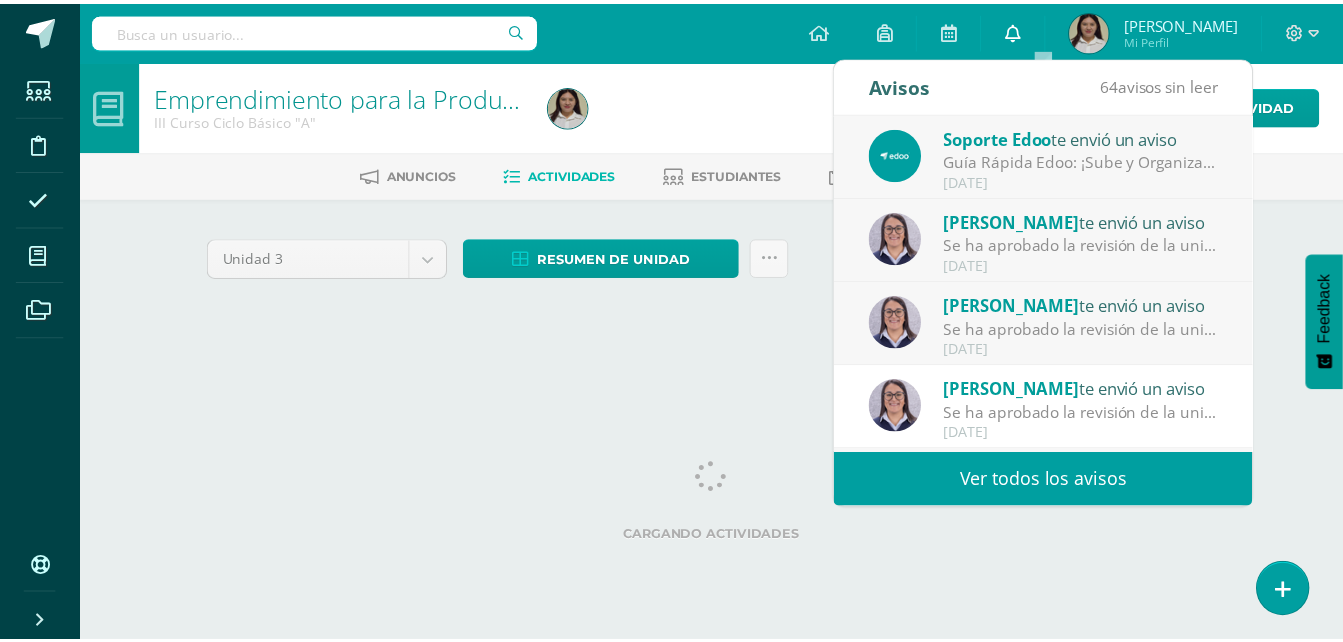 scroll, scrollTop: 0, scrollLeft: 0, axis: both 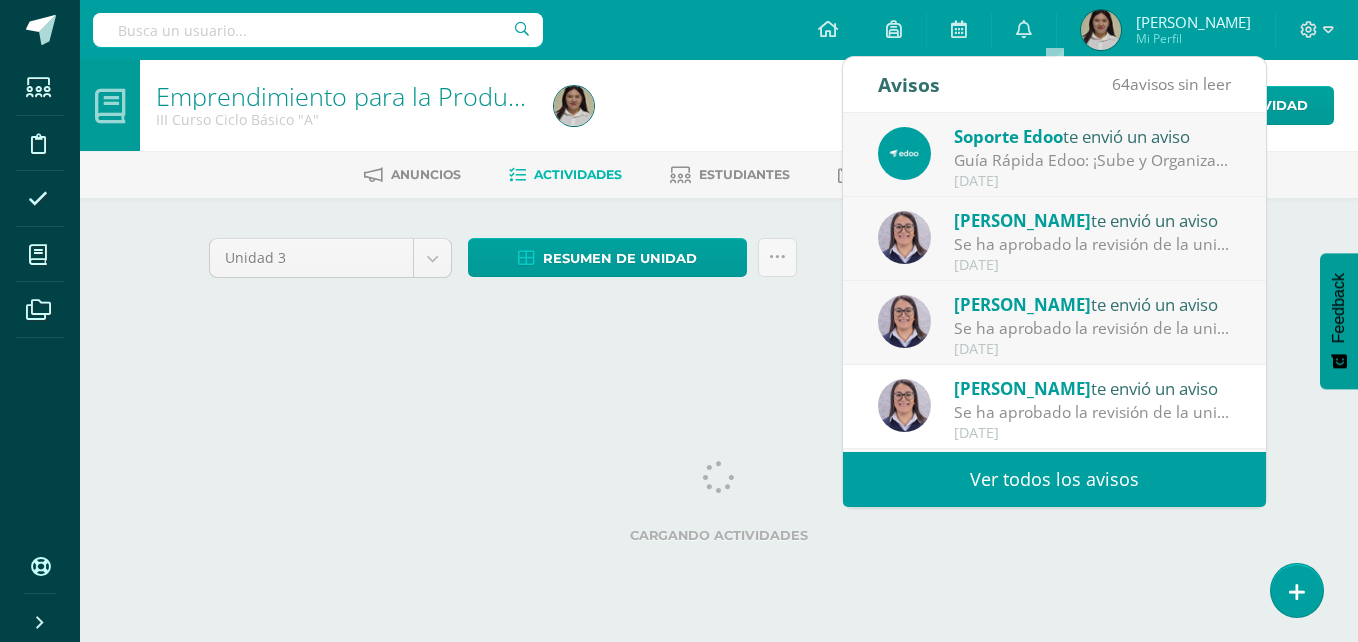 click on "Soporte Edoo  te envió un aviso" at bounding box center (1093, 136) 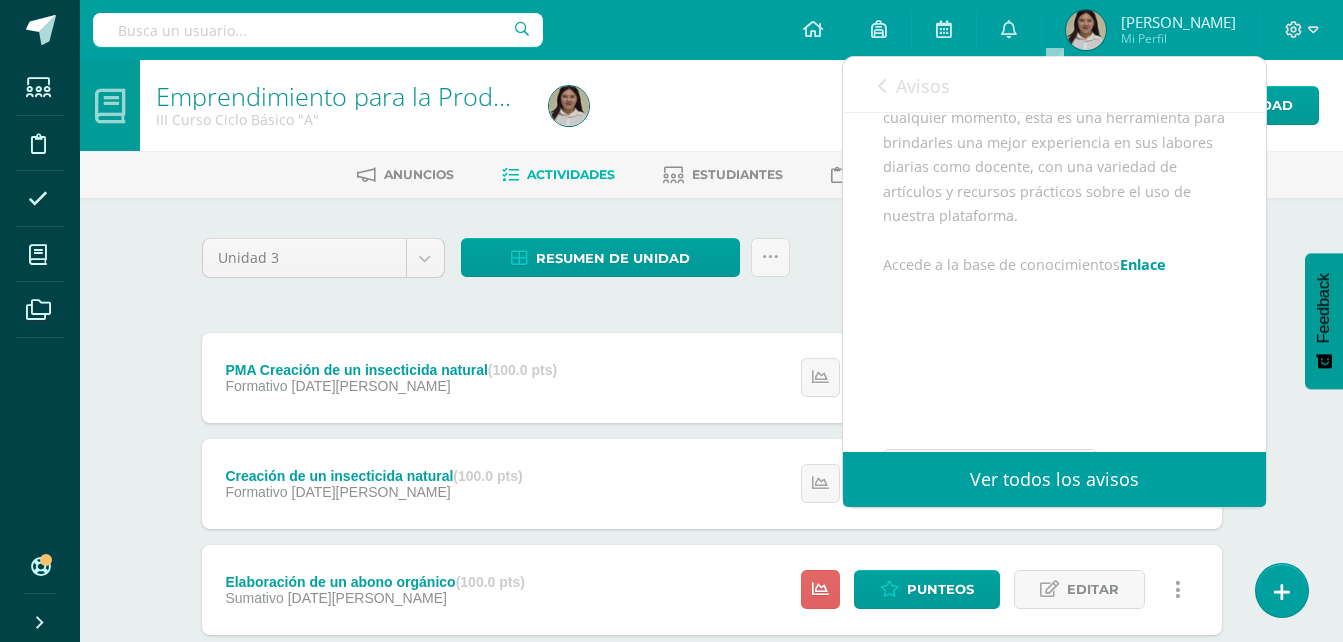 scroll, scrollTop: 442, scrollLeft: 0, axis: vertical 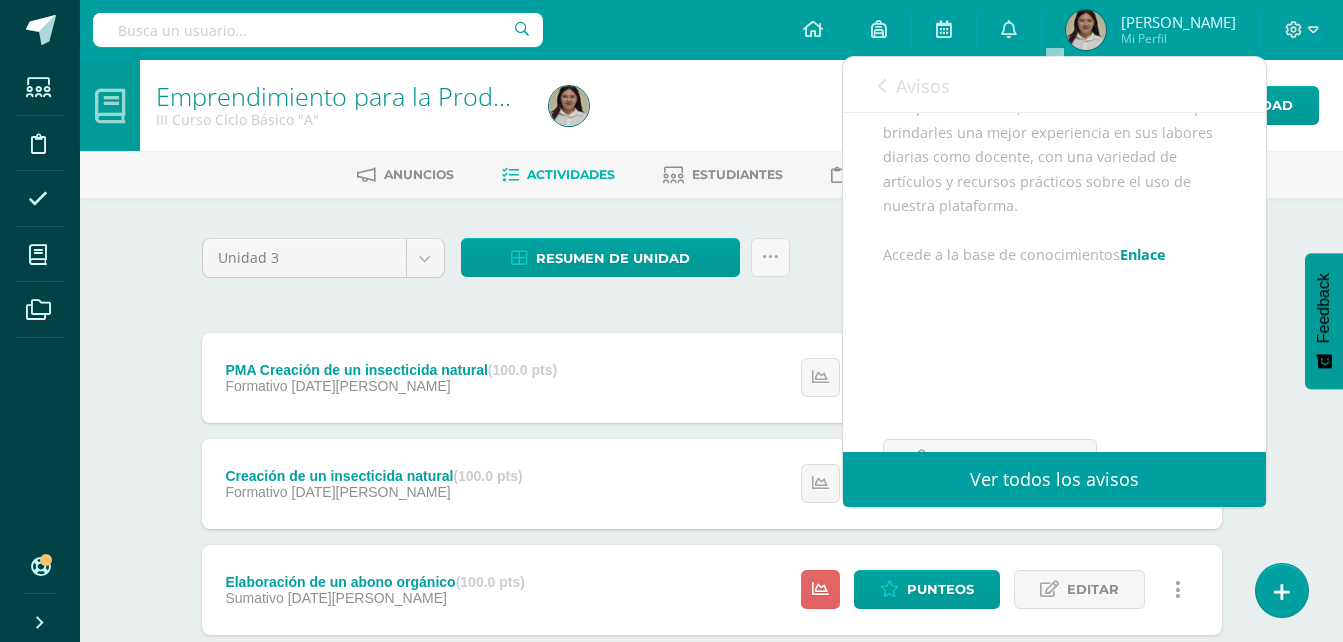 click 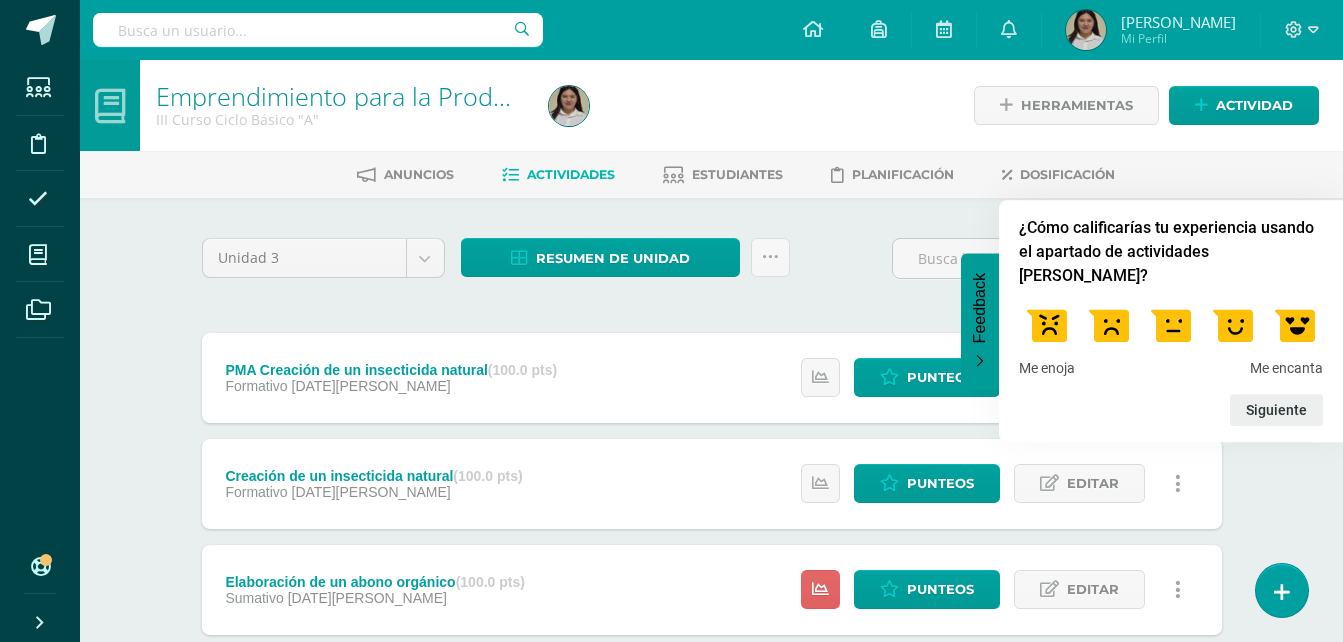 click on "Feedback" at bounding box center [980, 321] 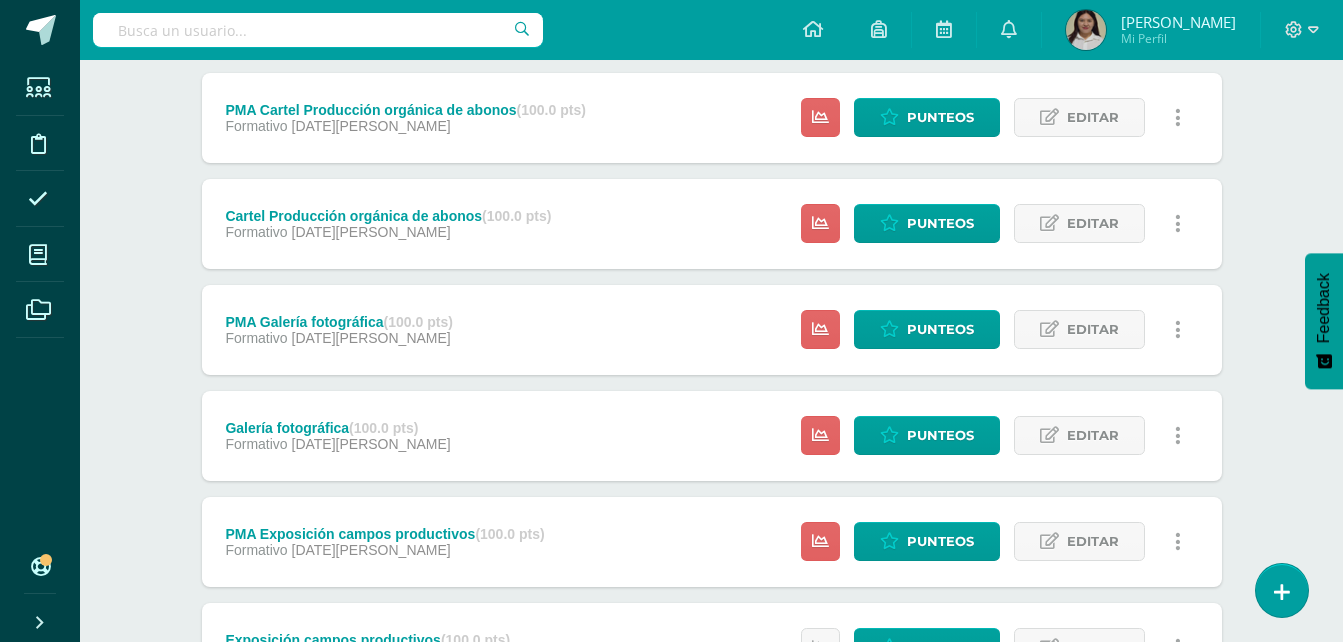 scroll, scrollTop: 762, scrollLeft: 0, axis: vertical 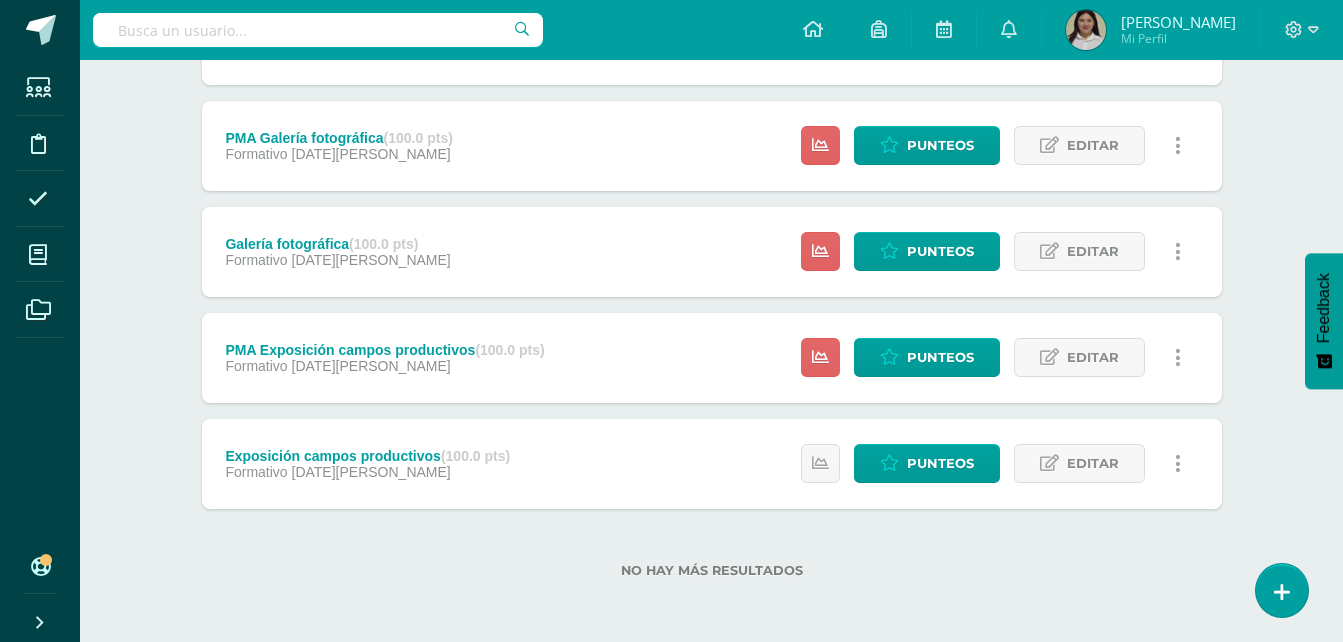 click on "Galería fotográfica  (100.0 pts)
Formativo
09 de Junio
Estatus de Actividad:
20
Estudiantes sin calificar
0
Estudiantes con cero
Media
--
Max
0
Min
0
Punteos
Editar" at bounding box center [712, 252] 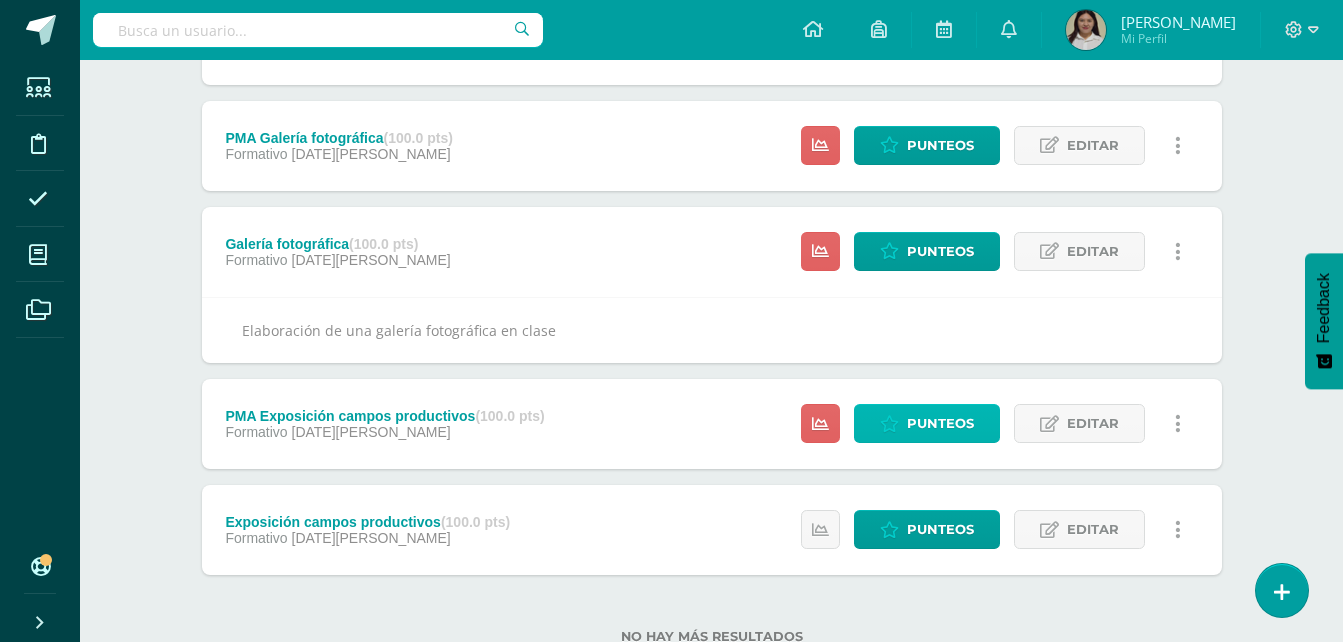 click on "Punteos" at bounding box center [940, 423] 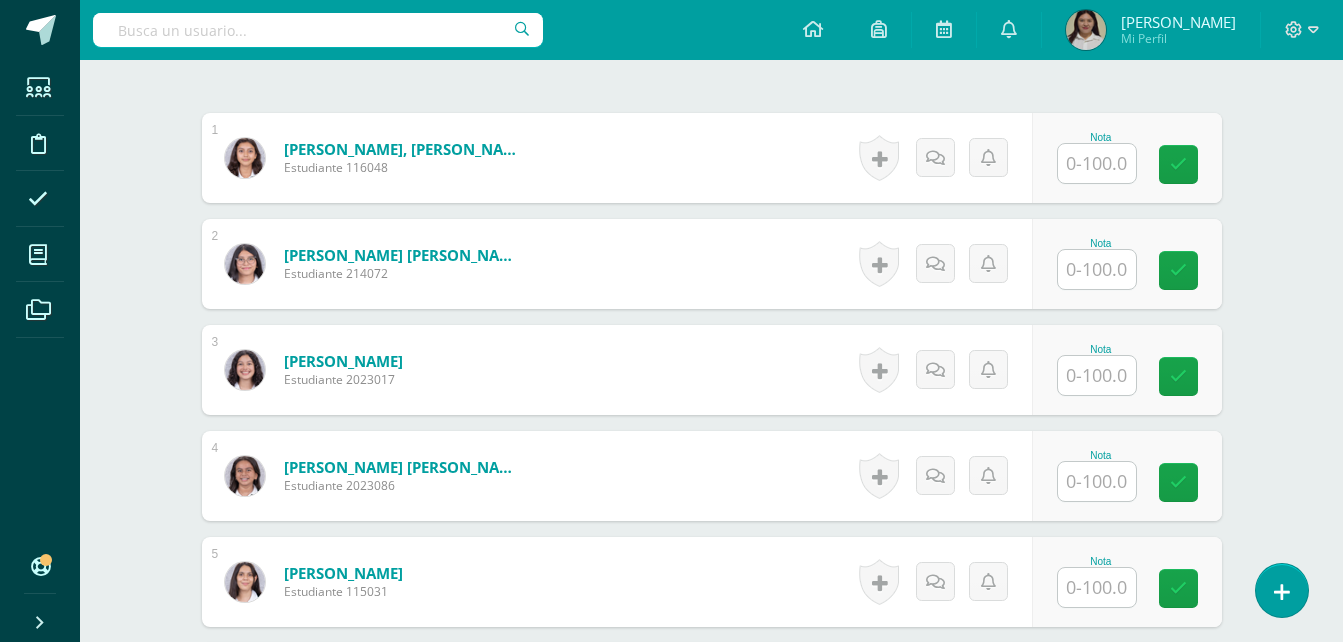 scroll, scrollTop: 602, scrollLeft: 0, axis: vertical 